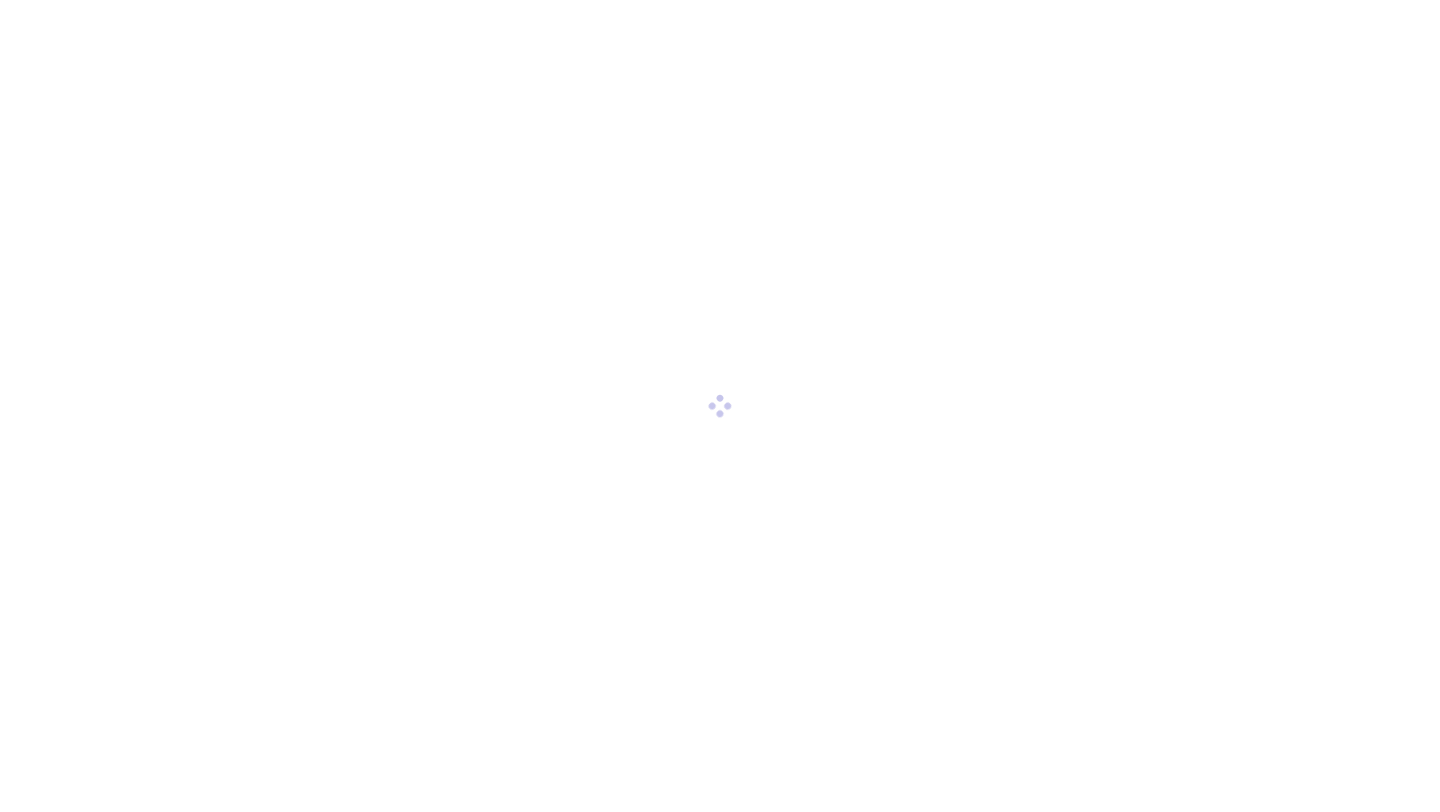 scroll, scrollTop: 0, scrollLeft: 0, axis: both 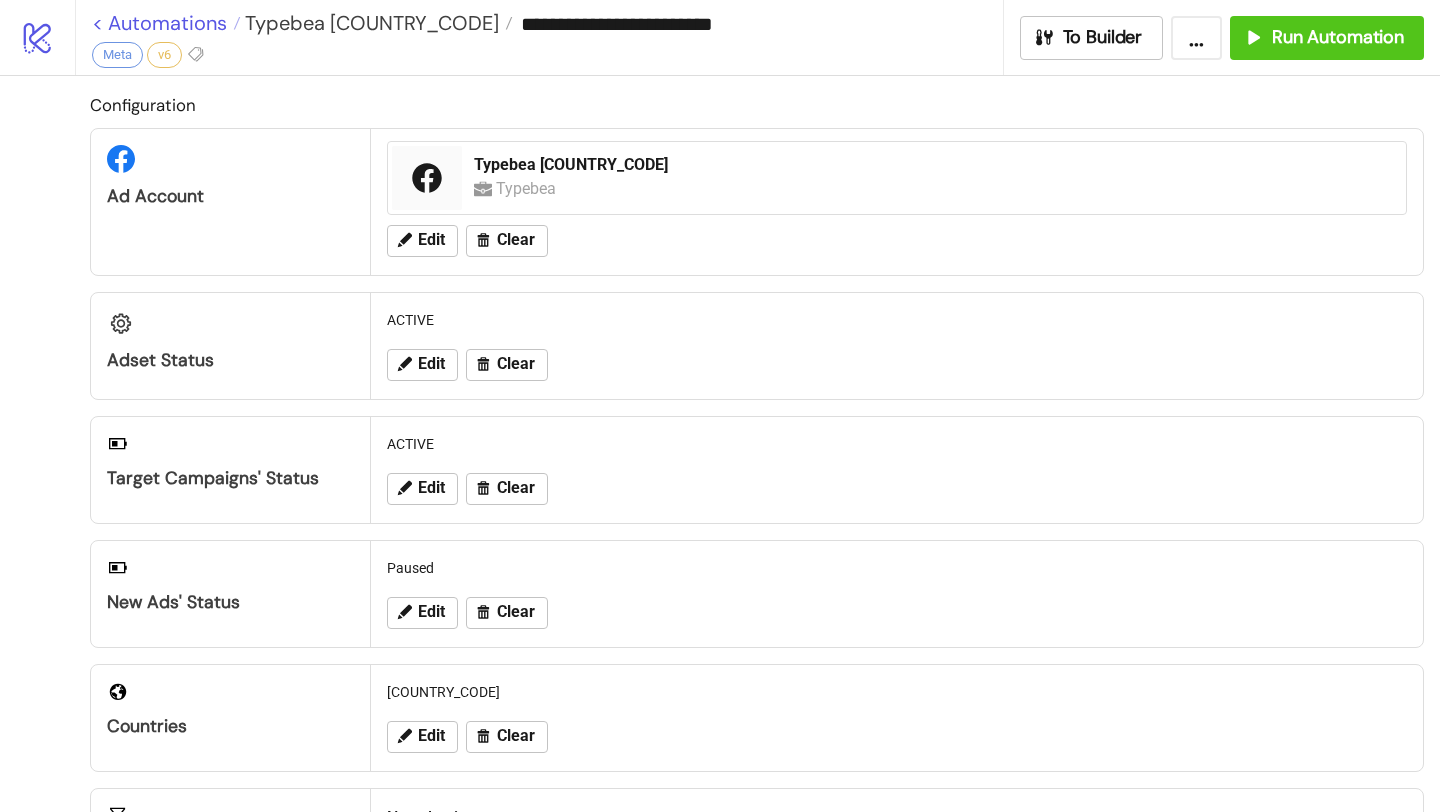 click on "< Automations" at bounding box center (166, 23) 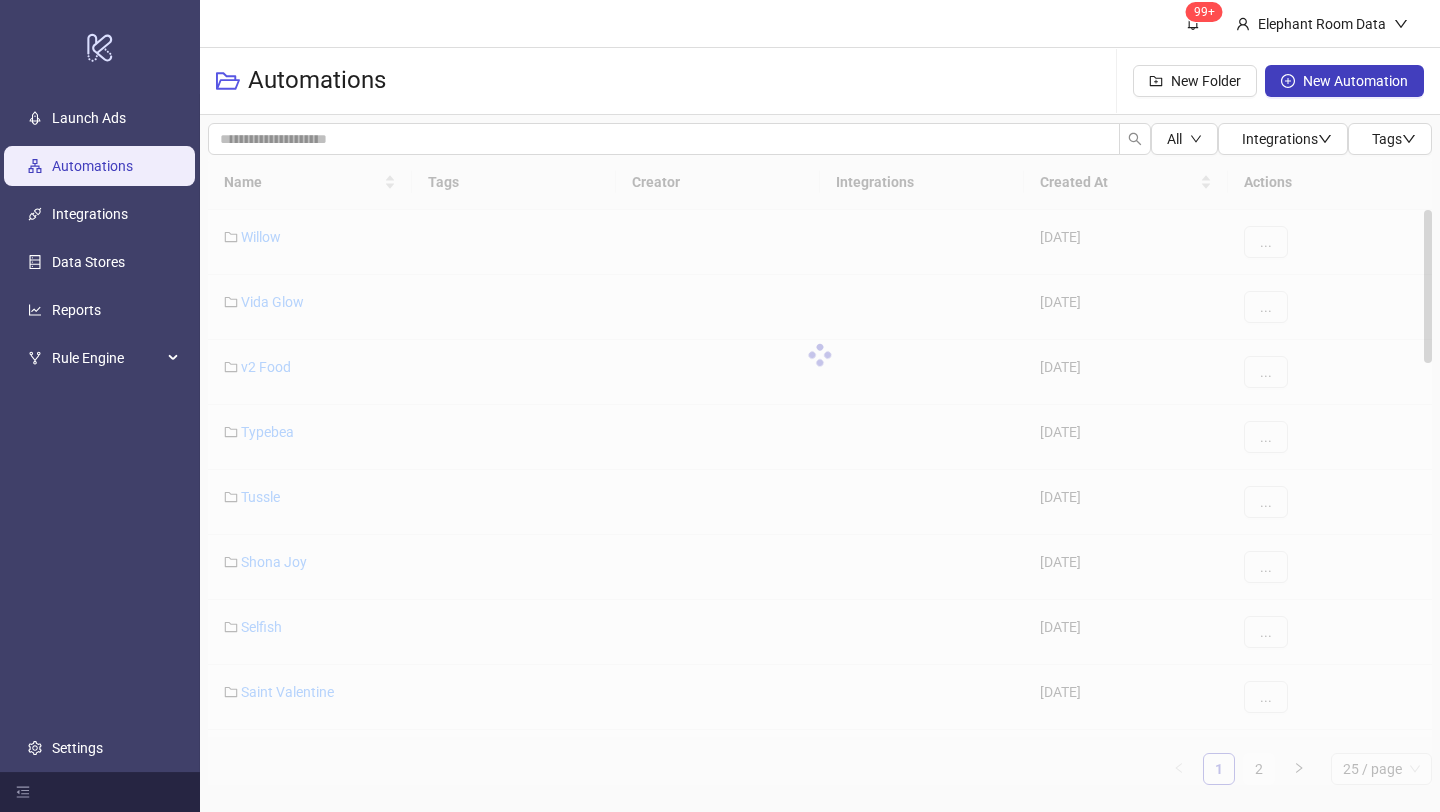 click on "Name Tags Creator Integrations Created At Actions Willow [DATE] ... Vida Glow [DATE] ... v2 Food [DATE] ... TypeBea [DATE] ... Tussle [DATE] ... Shona Joy [DATE] ... Selfish [DATE] ... Saint Valentine [DATE] ... Research [DATE] ... Rachel Gilbert [COUNTRY_CODE] [DATE] ... 1 2 25 / page" at bounding box center (820, 470) 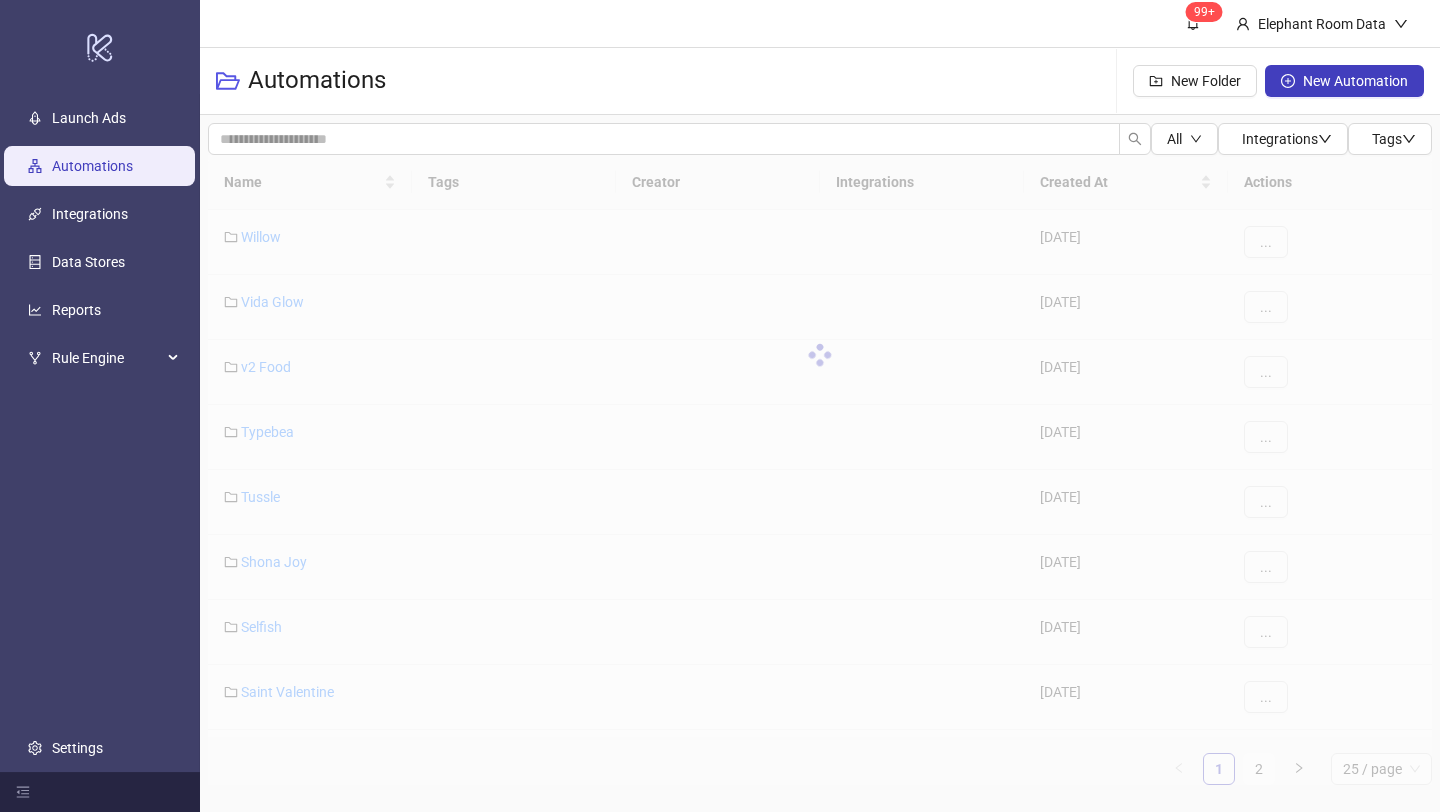click on "Name Tags Creator Integrations Created At Actions Willow [DATE] ... Vida Glow [DATE] ... v2 Food [DATE] ... TypeBea [DATE] ... Tussle [DATE] ... Shona Joy [DATE] ... Selfish [DATE] ... Saint Valentine [DATE] ... Research [DATE] ... Rachel Gilbert [COUNTRY_CODE] [DATE] ... 1 2 25 / page" at bounding box center [820, 470] 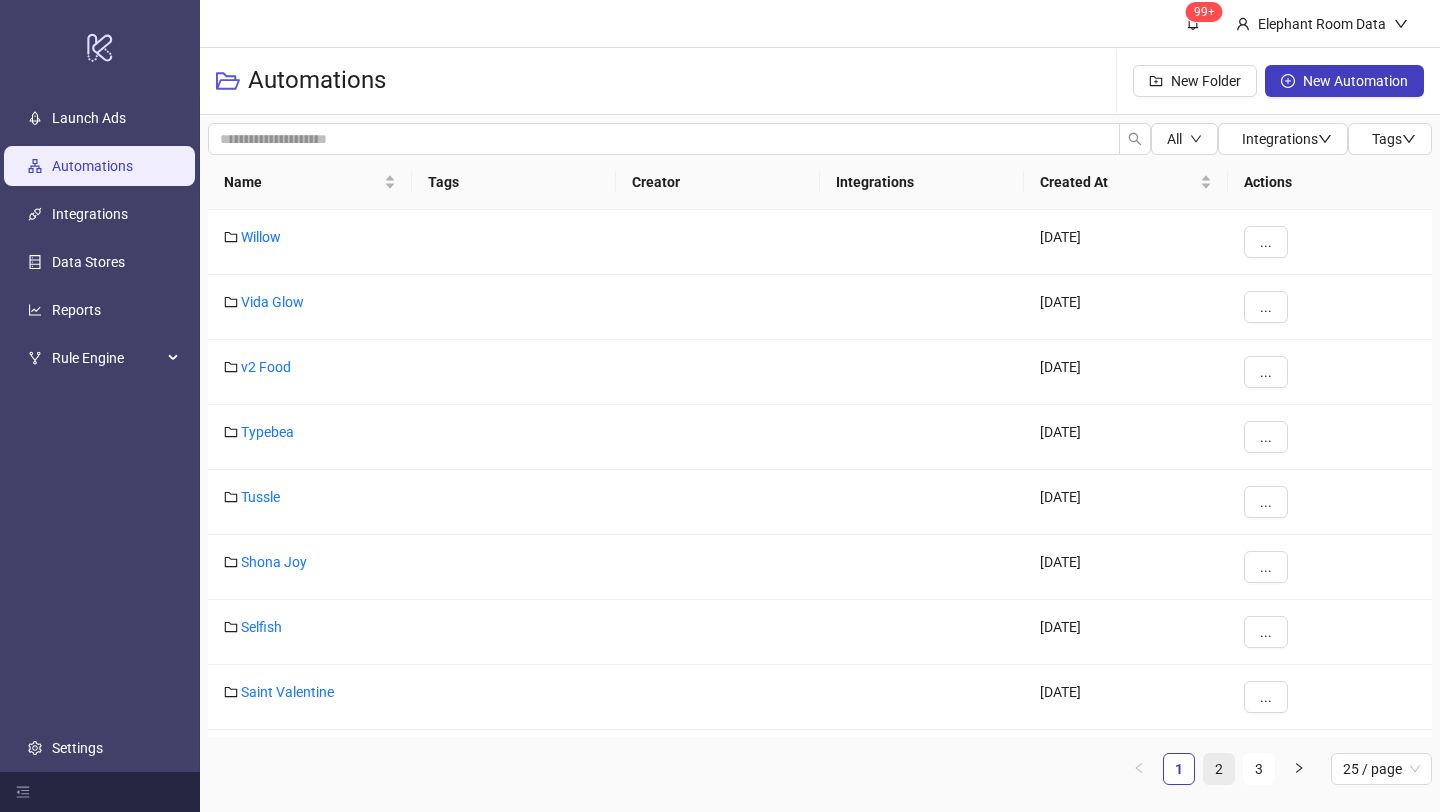 click on "2" at bounding box center [1219, 769] 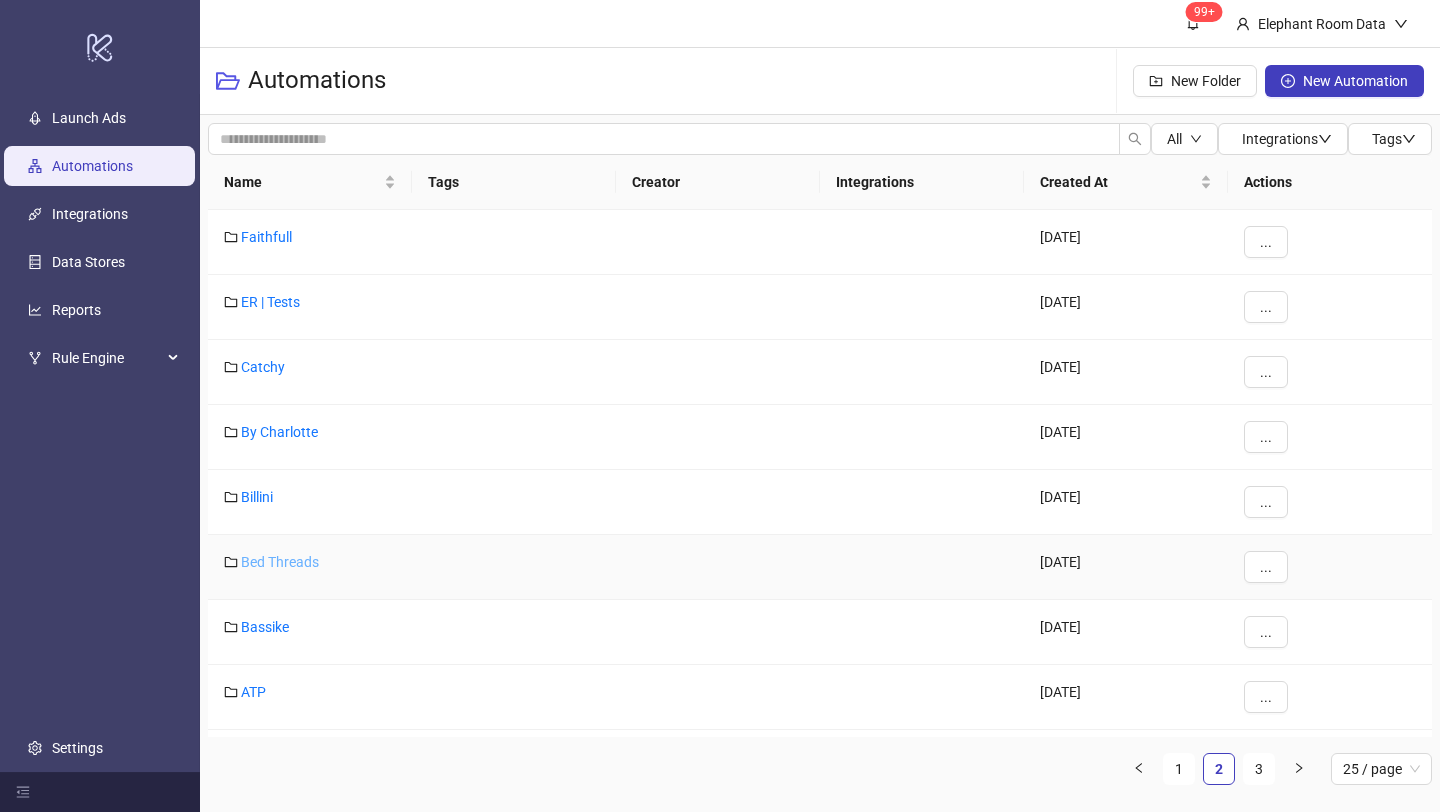 click on "Bed Threads" at bounding box center [280, 562] 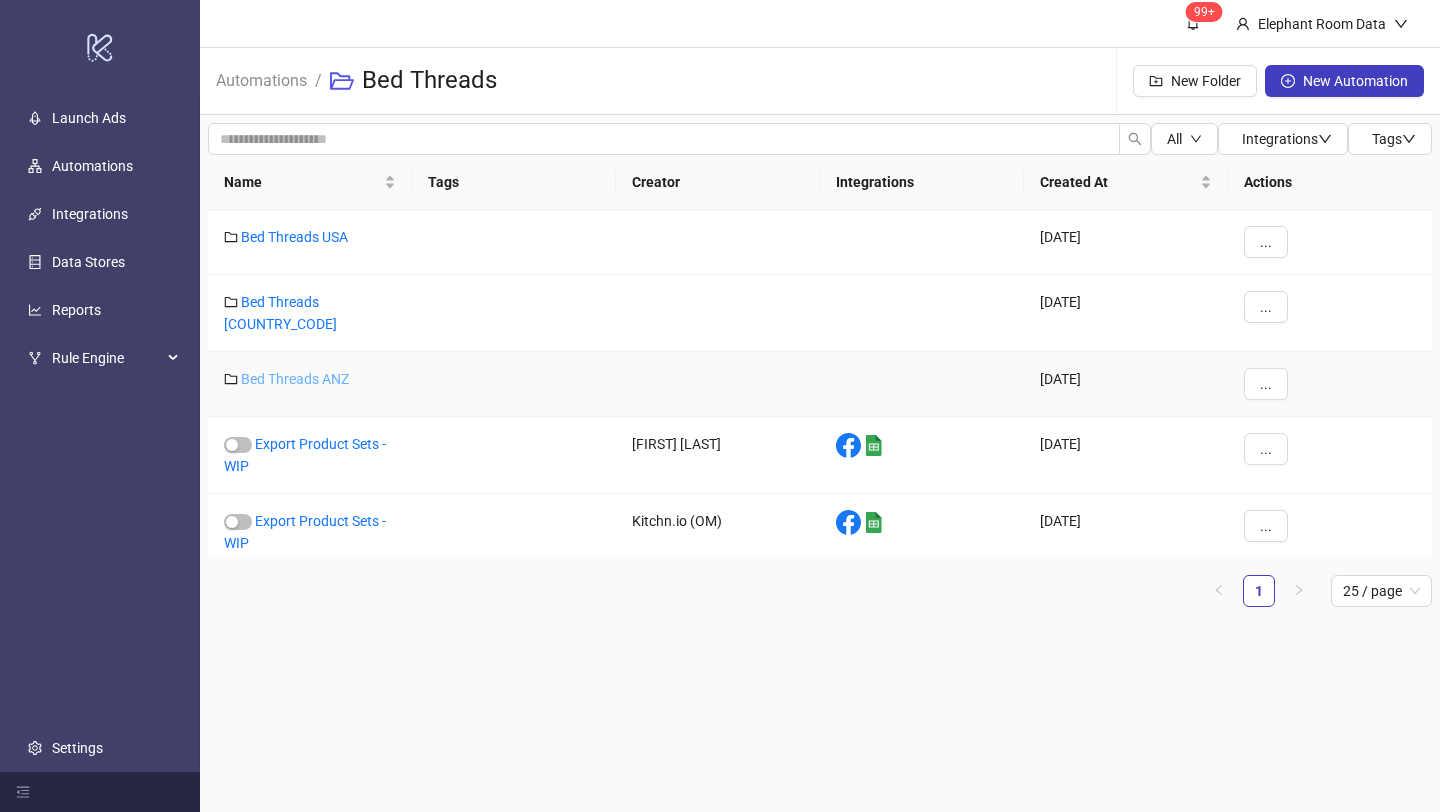 click on "Bed Threads ANZ" at bounding box center [295, 379] 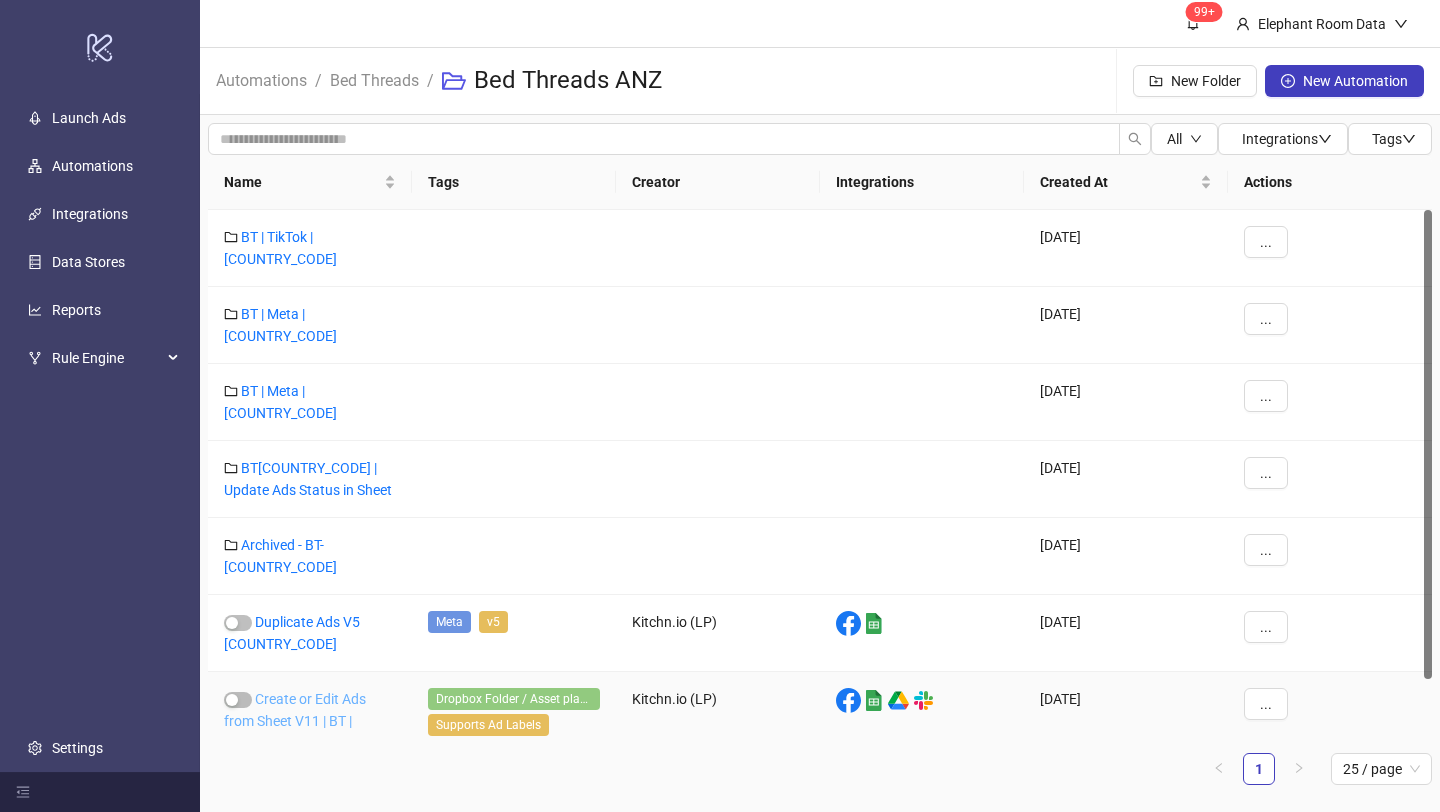 click on "Create or Edit Ads from Sheet V11 | BT | [COUNTRY_CODE]" at bounding box center [295, 721] 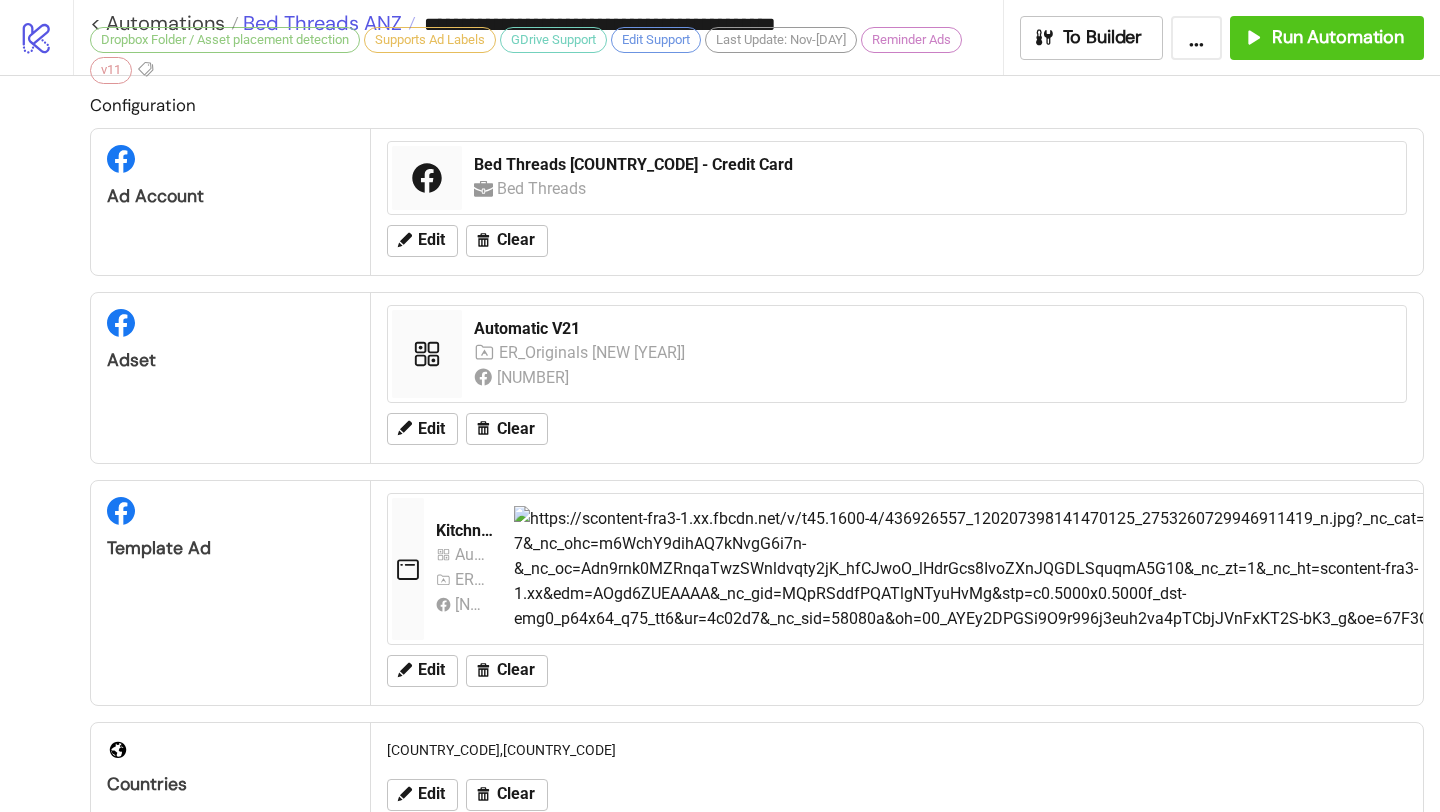 click on "Bed Threads ANZ" at bounding box center [320, 23] 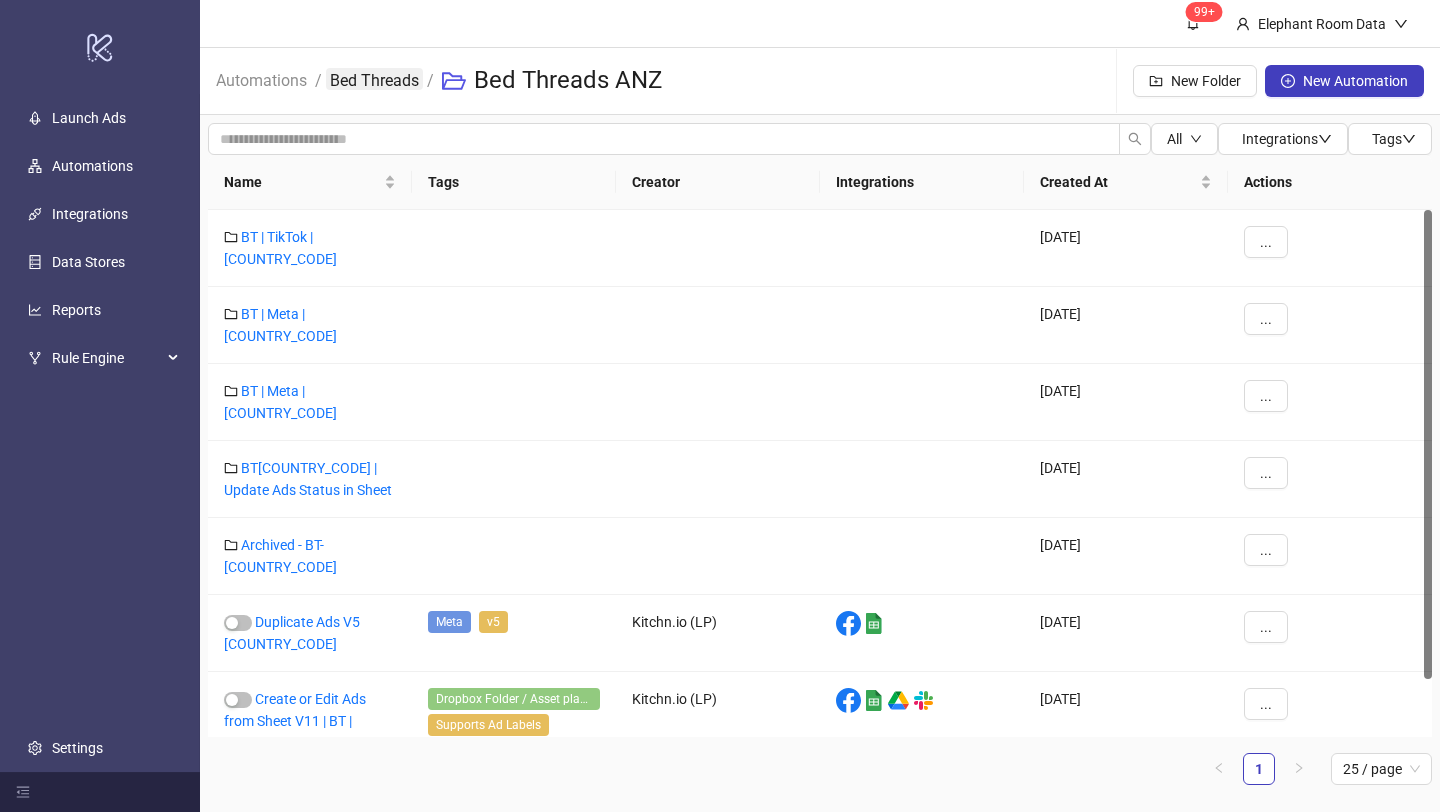 click on "Bed Threads" at bounding box center [374, 79] 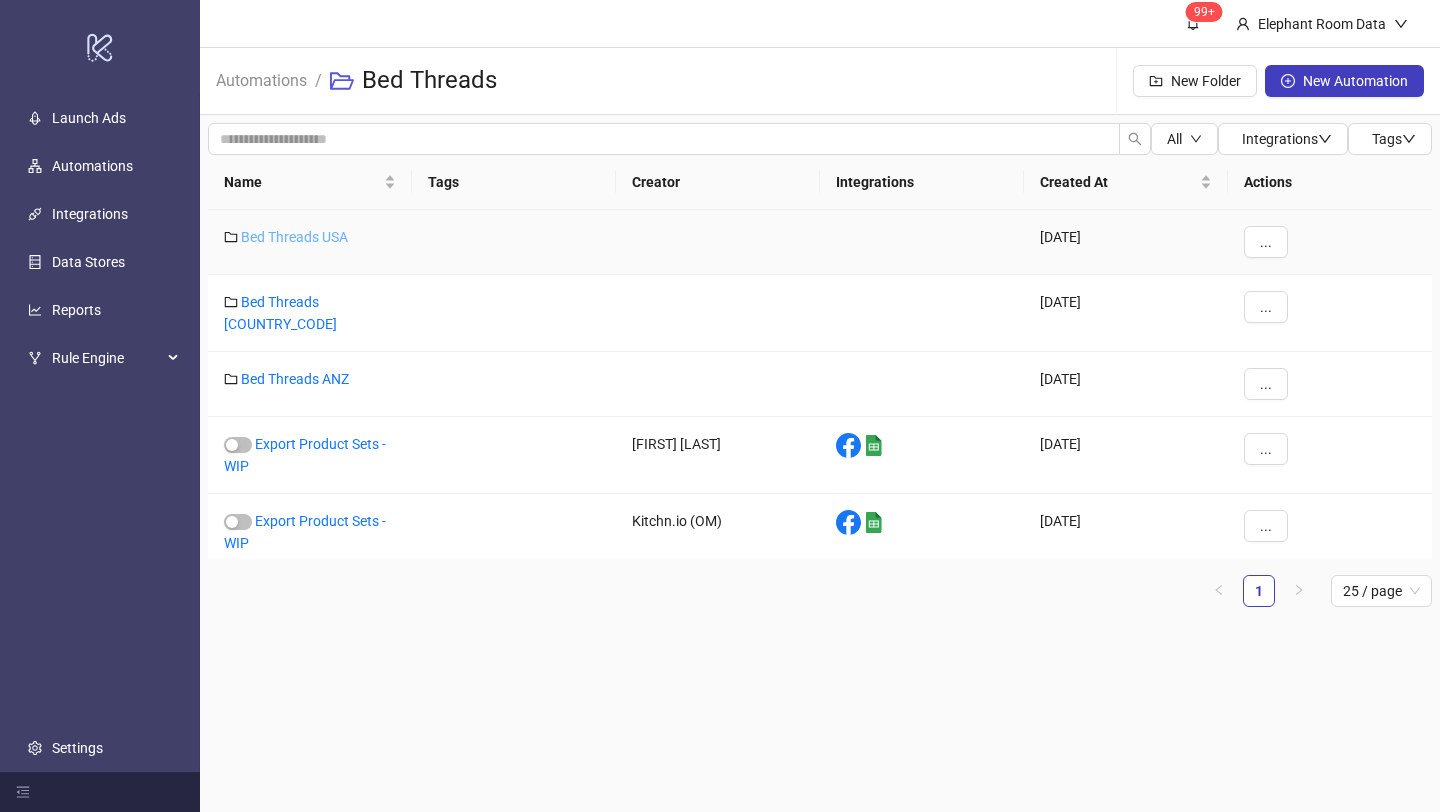 click on "Bed Threads USA" at bounding box center (294, 237) 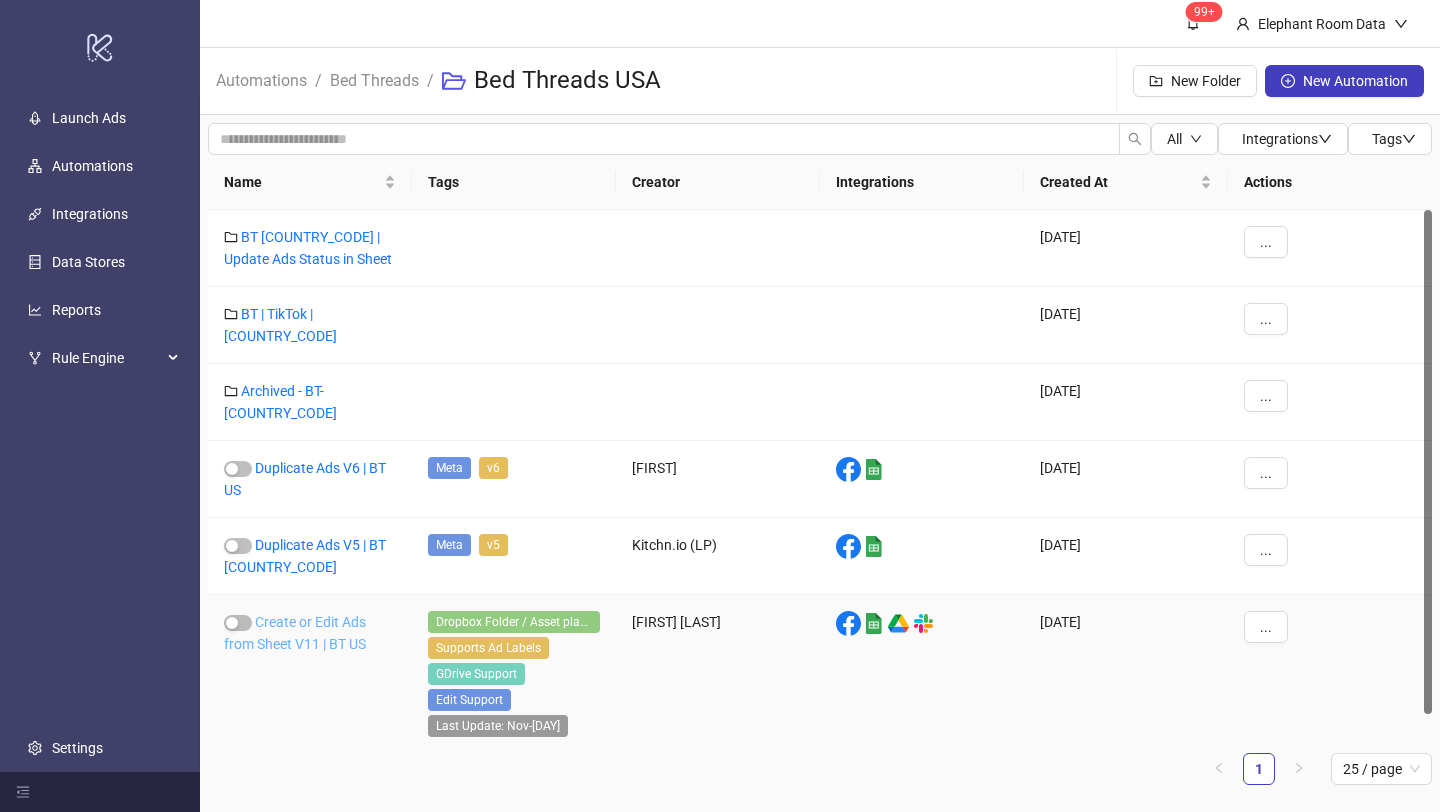 click on "Create or Edit Ads from Sheet V11 | BT US" at bounding box center [295, 633] 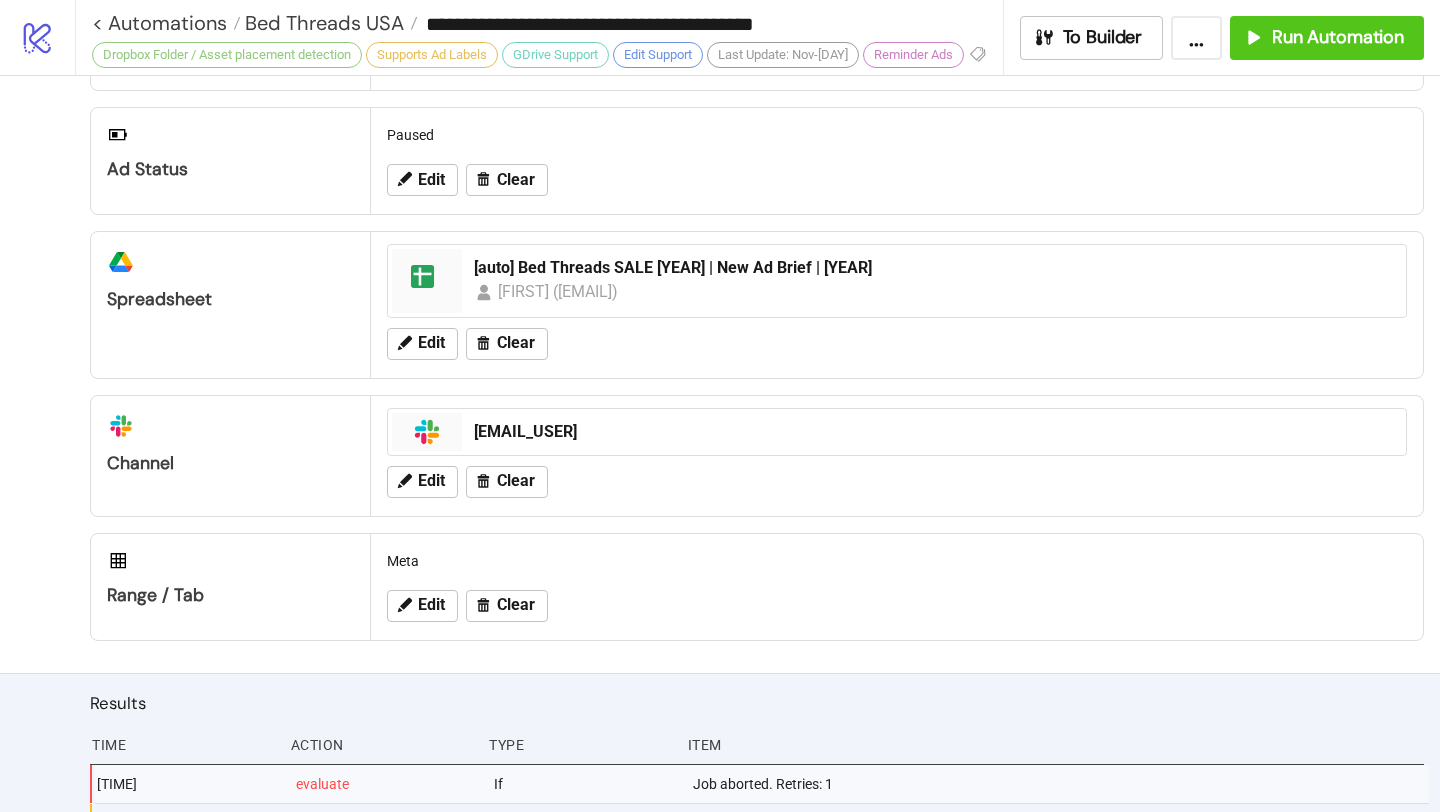 scroll, scrollTop: 842, scrollLeft: 0, axis: vertical 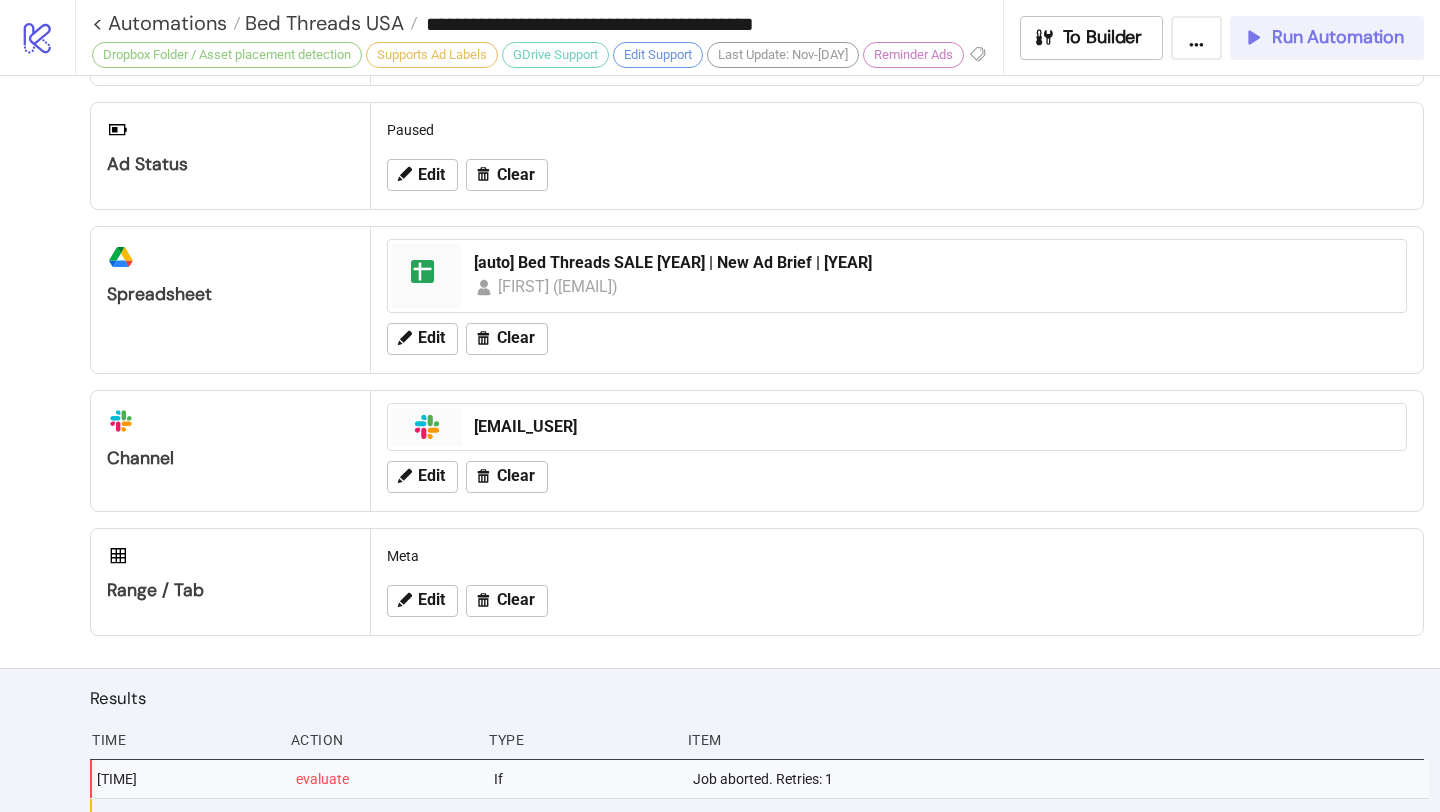 click on "Run Automation" at bounding box center (1338, 37) 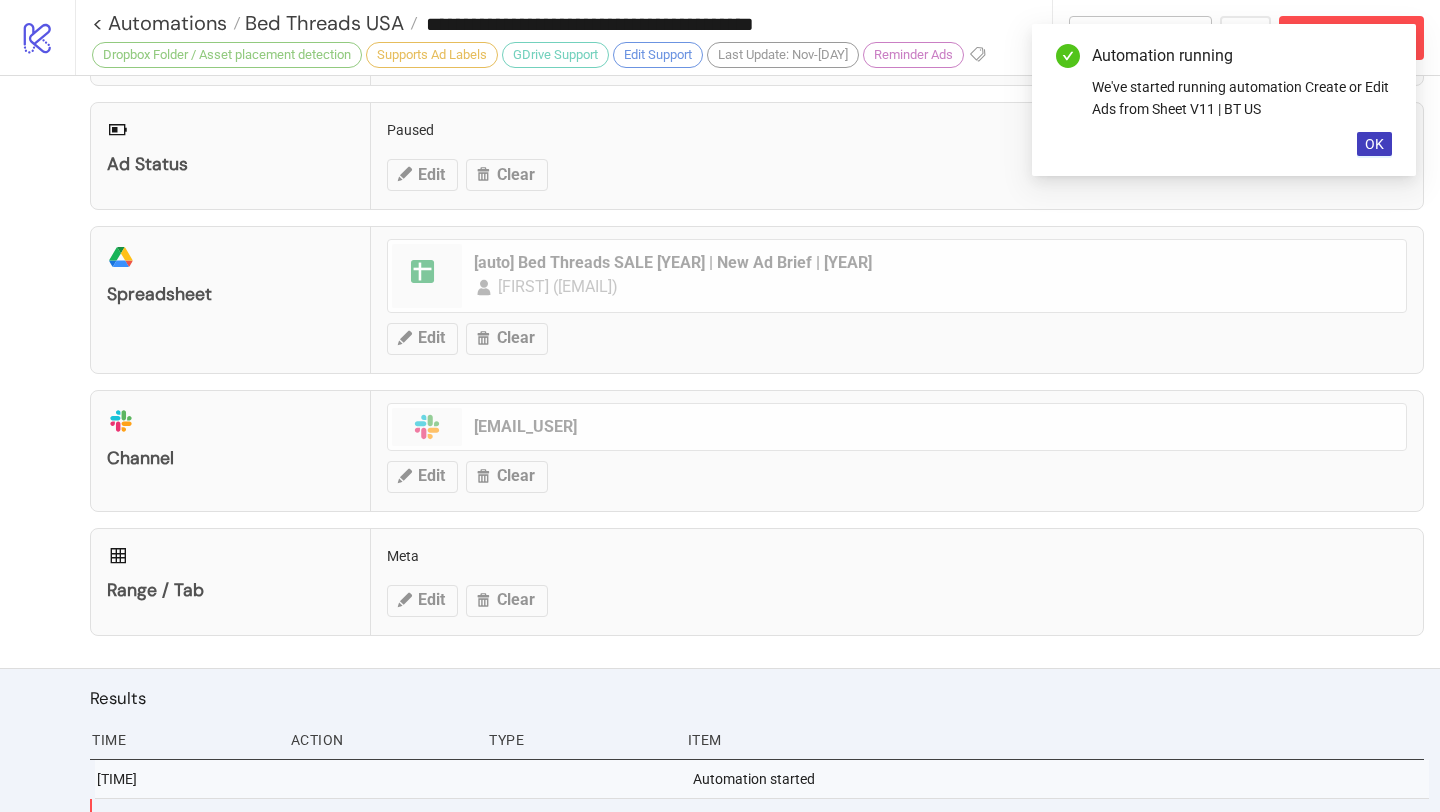 scroll, scrollTop: 1039, scrollLeft: 0, axis: vertical 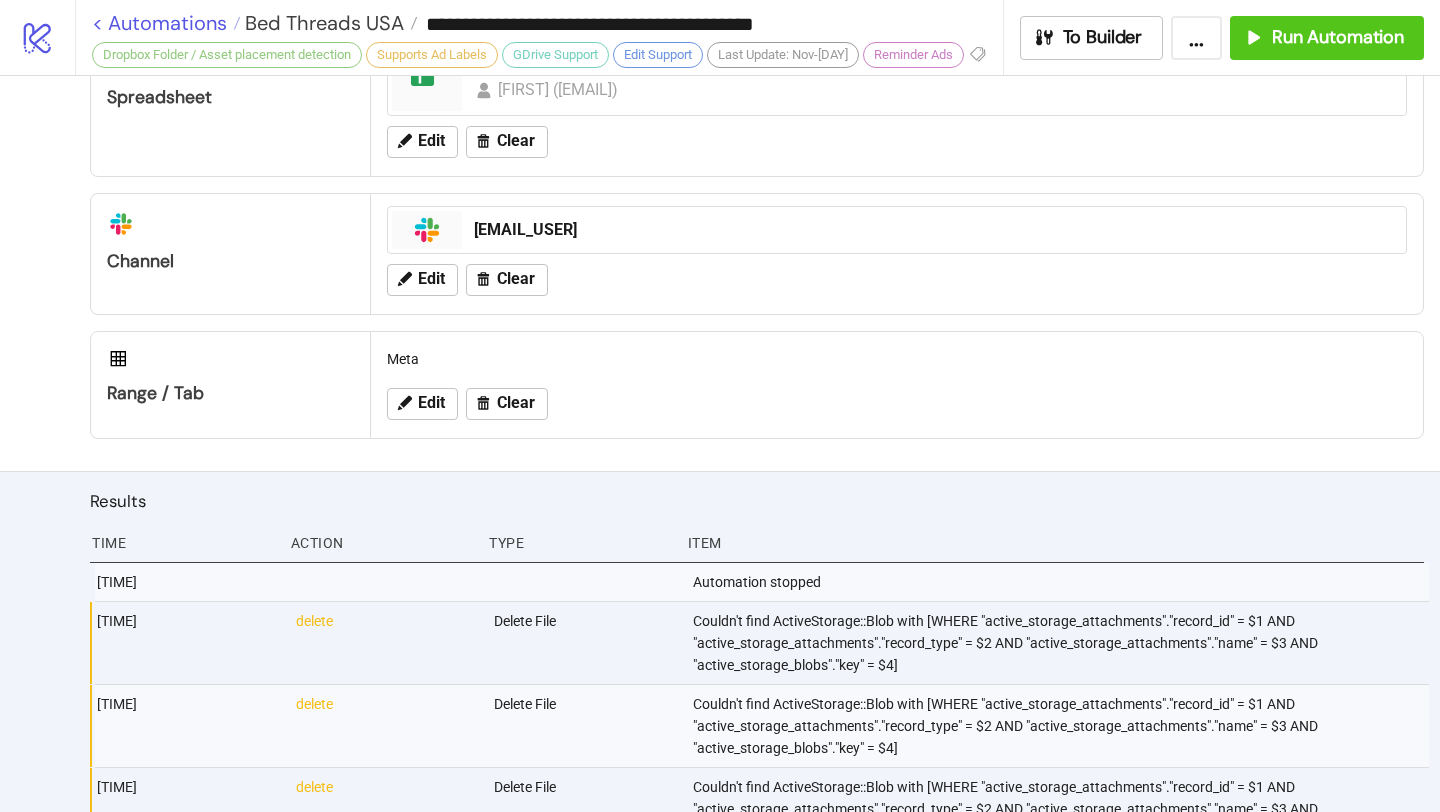 click on "< Automations" at bounding box center [166, 23] 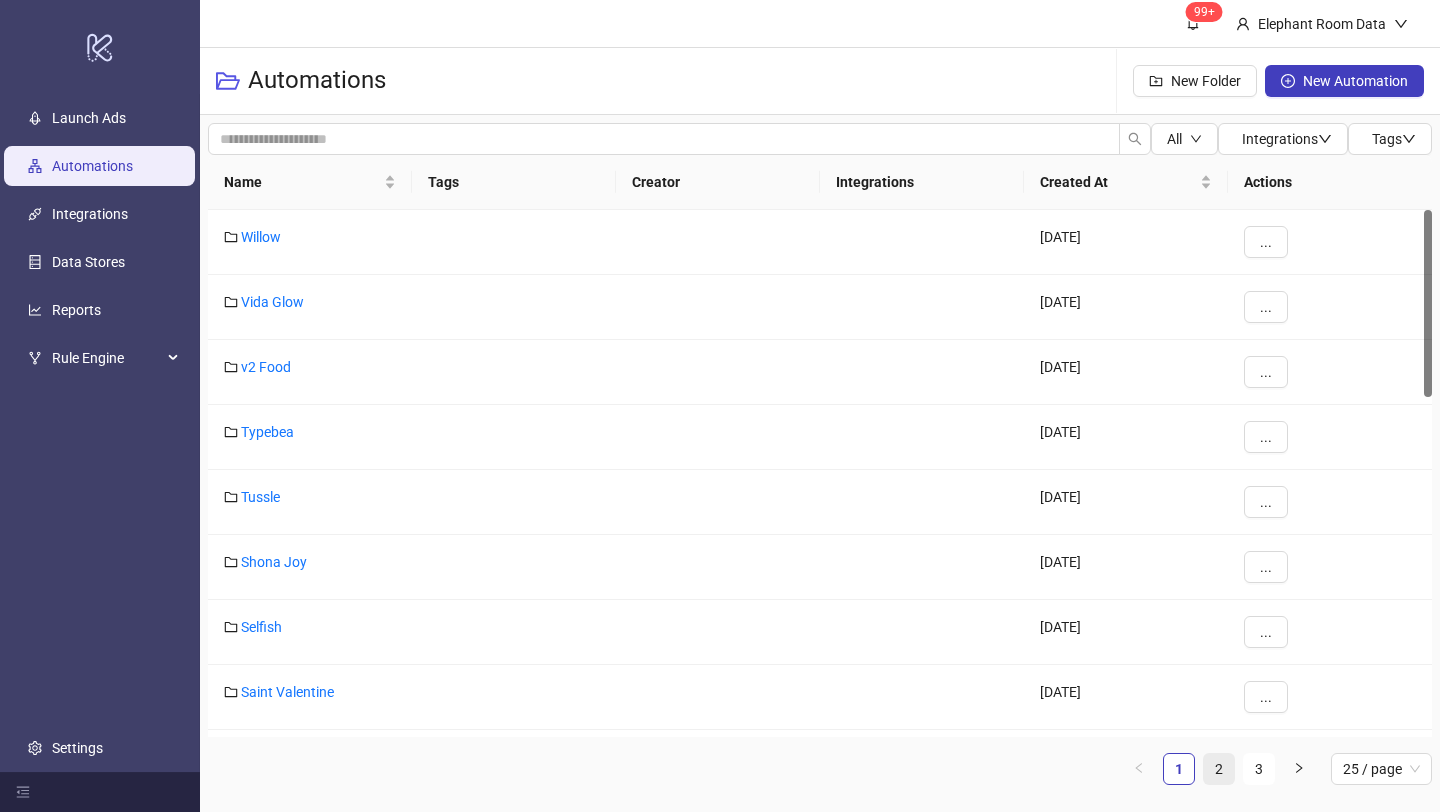 click on "2" at bounding box center [1219, 769] 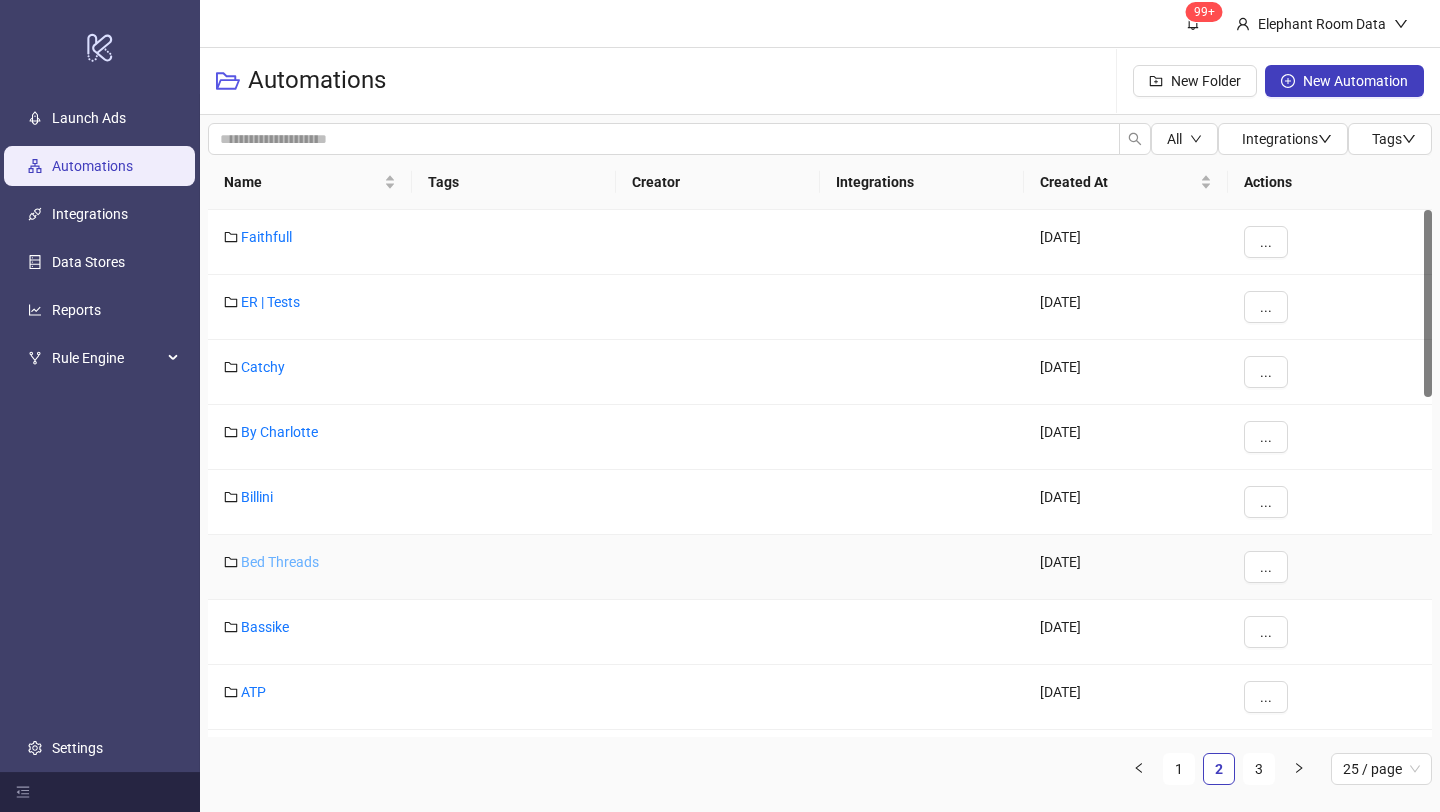 click on "Bed Threads" at bounding box center [280, 562] 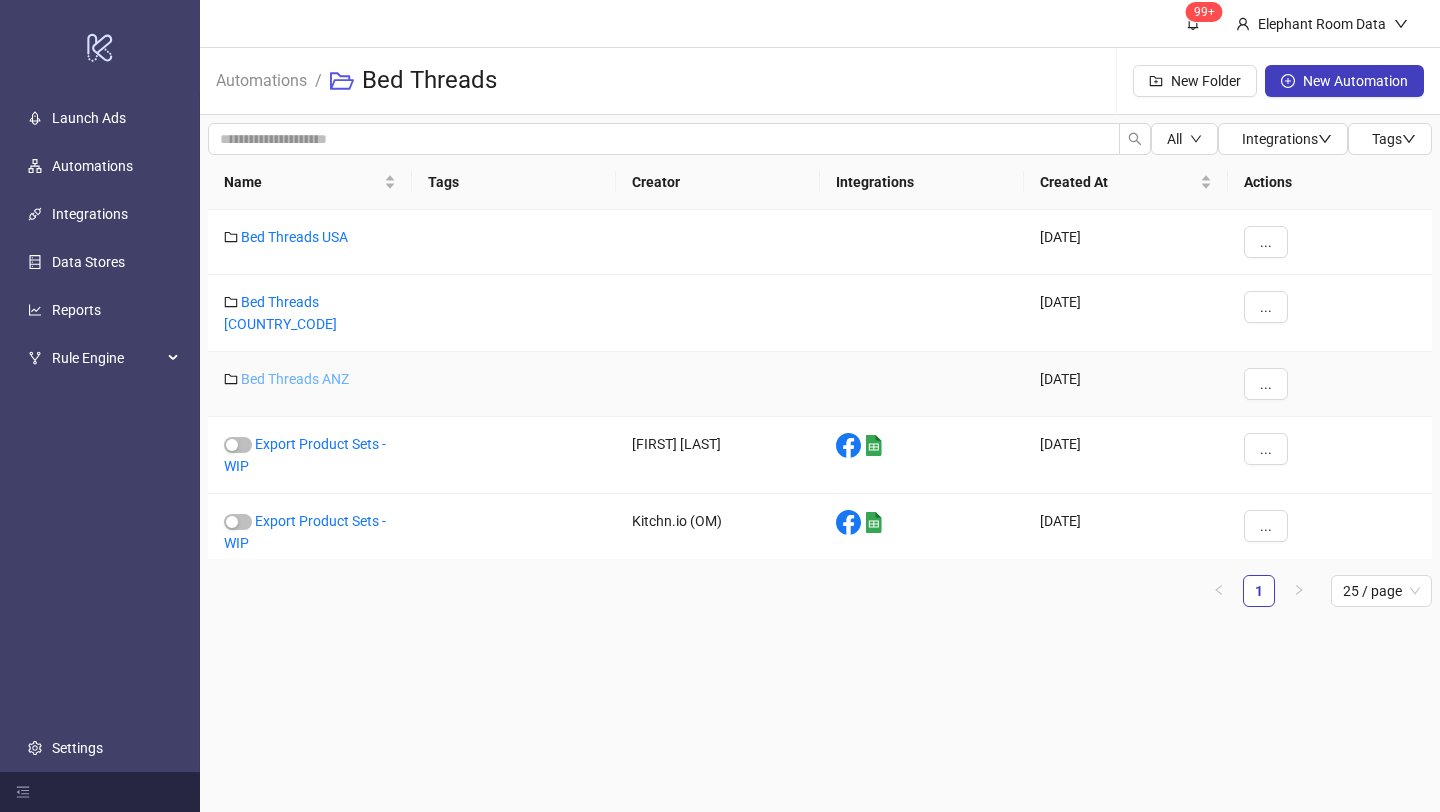 click on "Bed Threads ANZ" at bounding box center [295, 379] 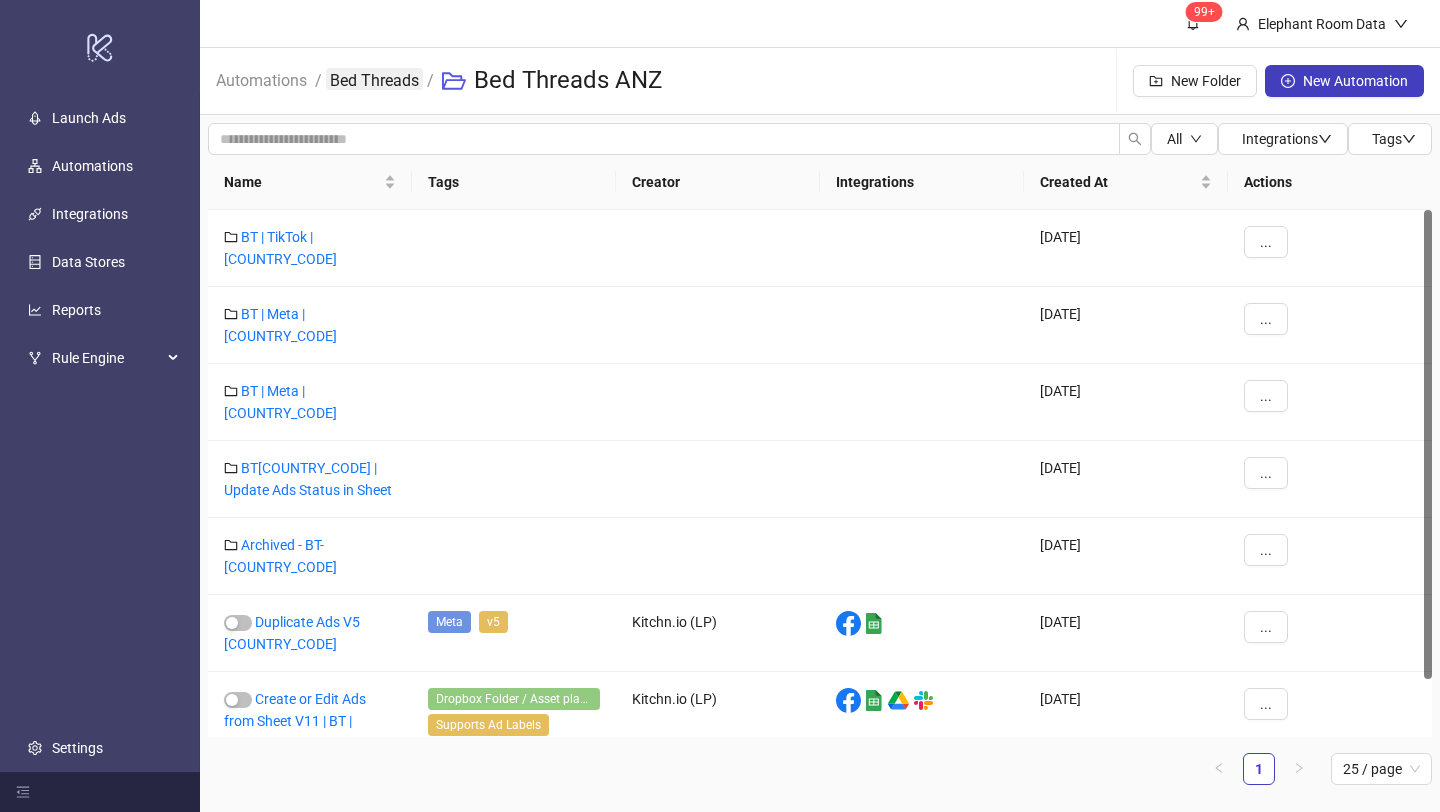 click on "Bed Threads" at bounding box center (374, 79) 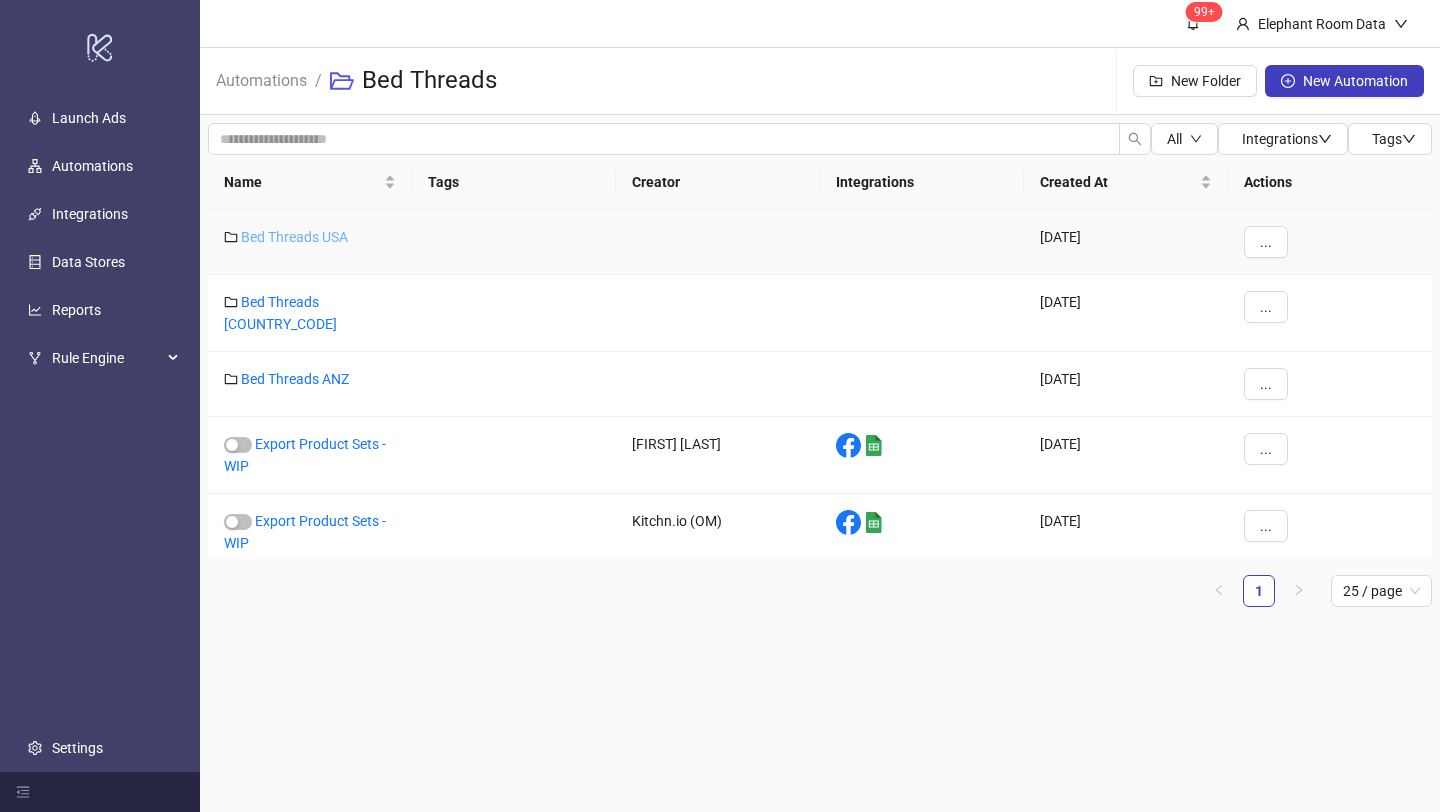 click on "Bed Threads USA" at bounding box center [294, 237] 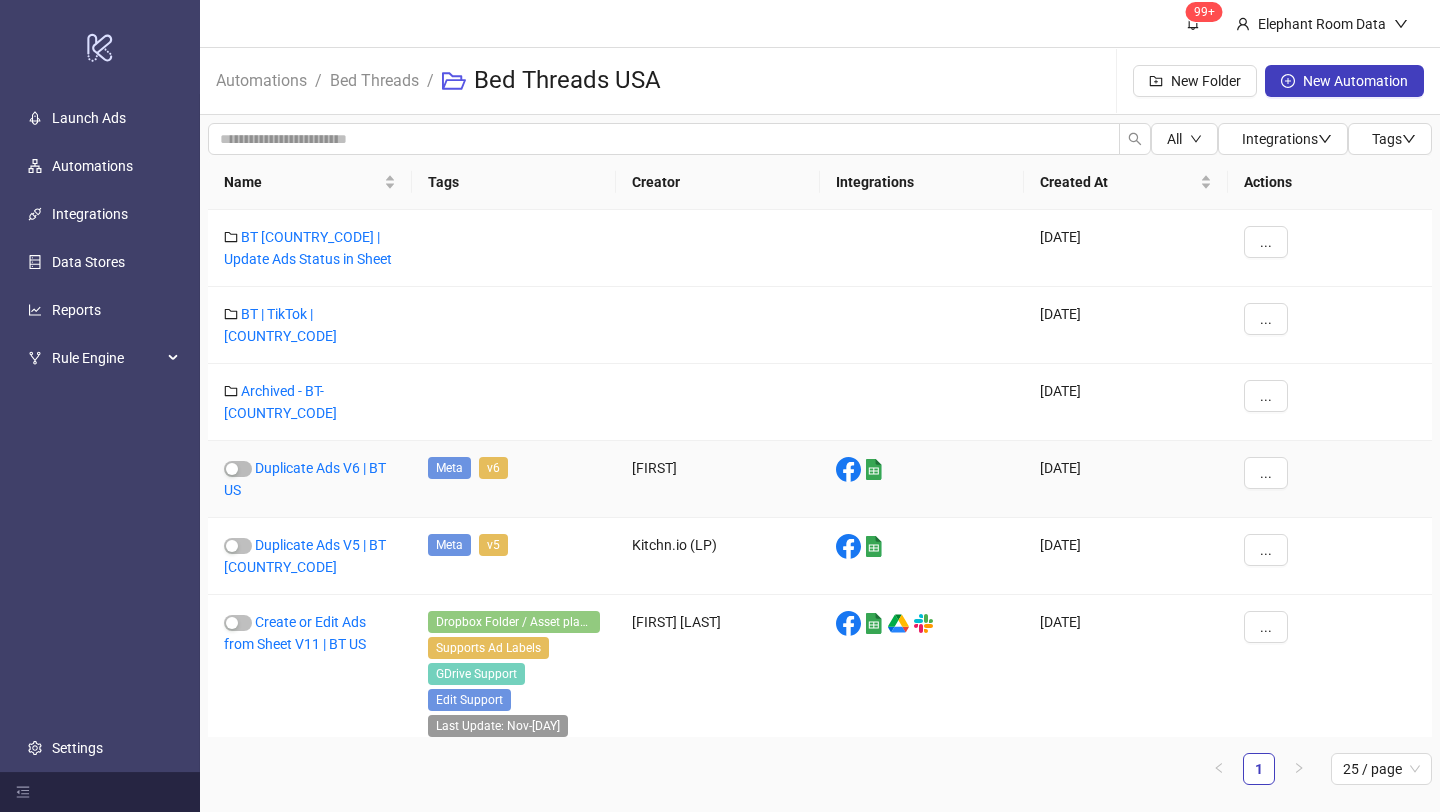 click on "Duplicate Ads V6 | BT US" at bounding box center [310, 479] 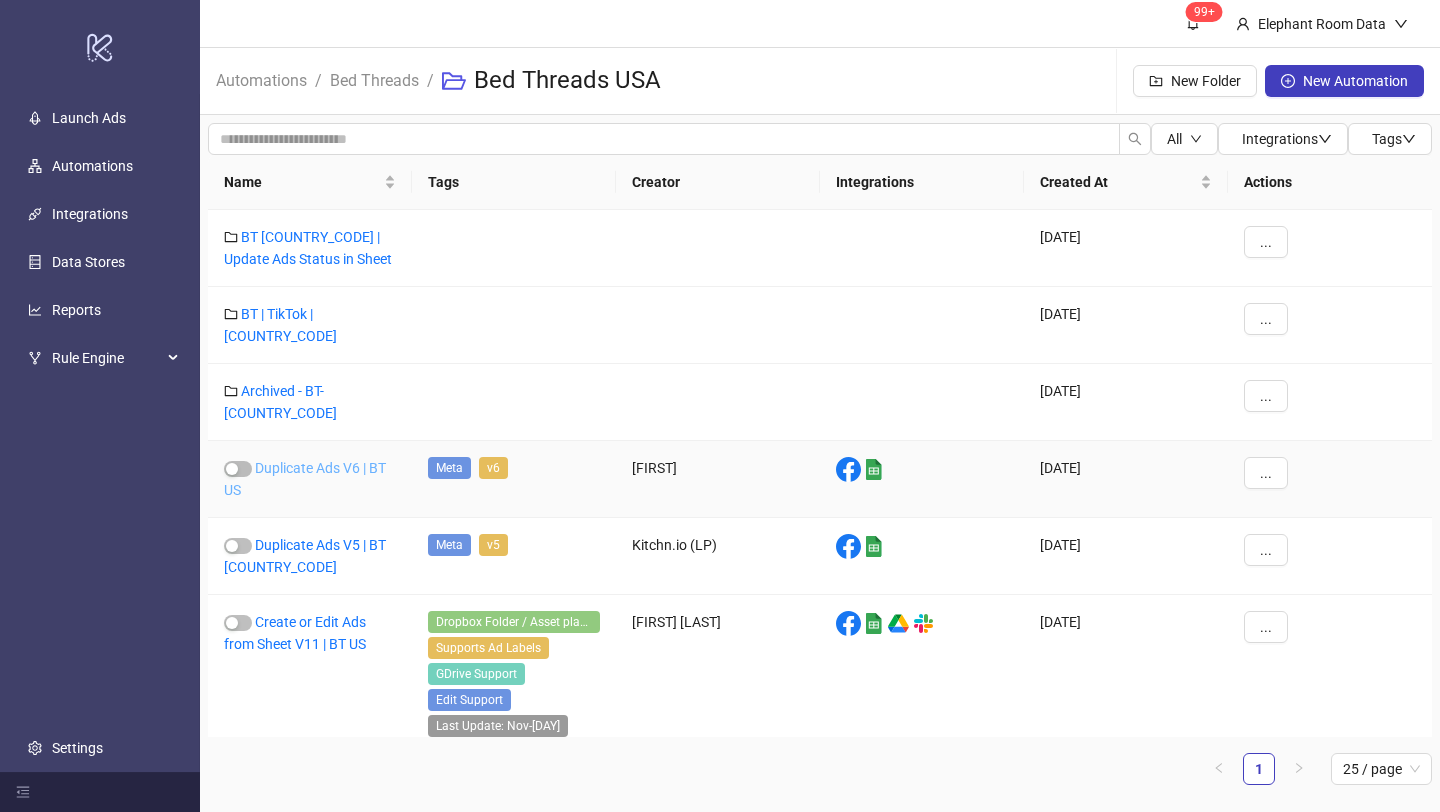 click on "Duplicate Ads V6 | BT US" at bounding box center [305, 479] 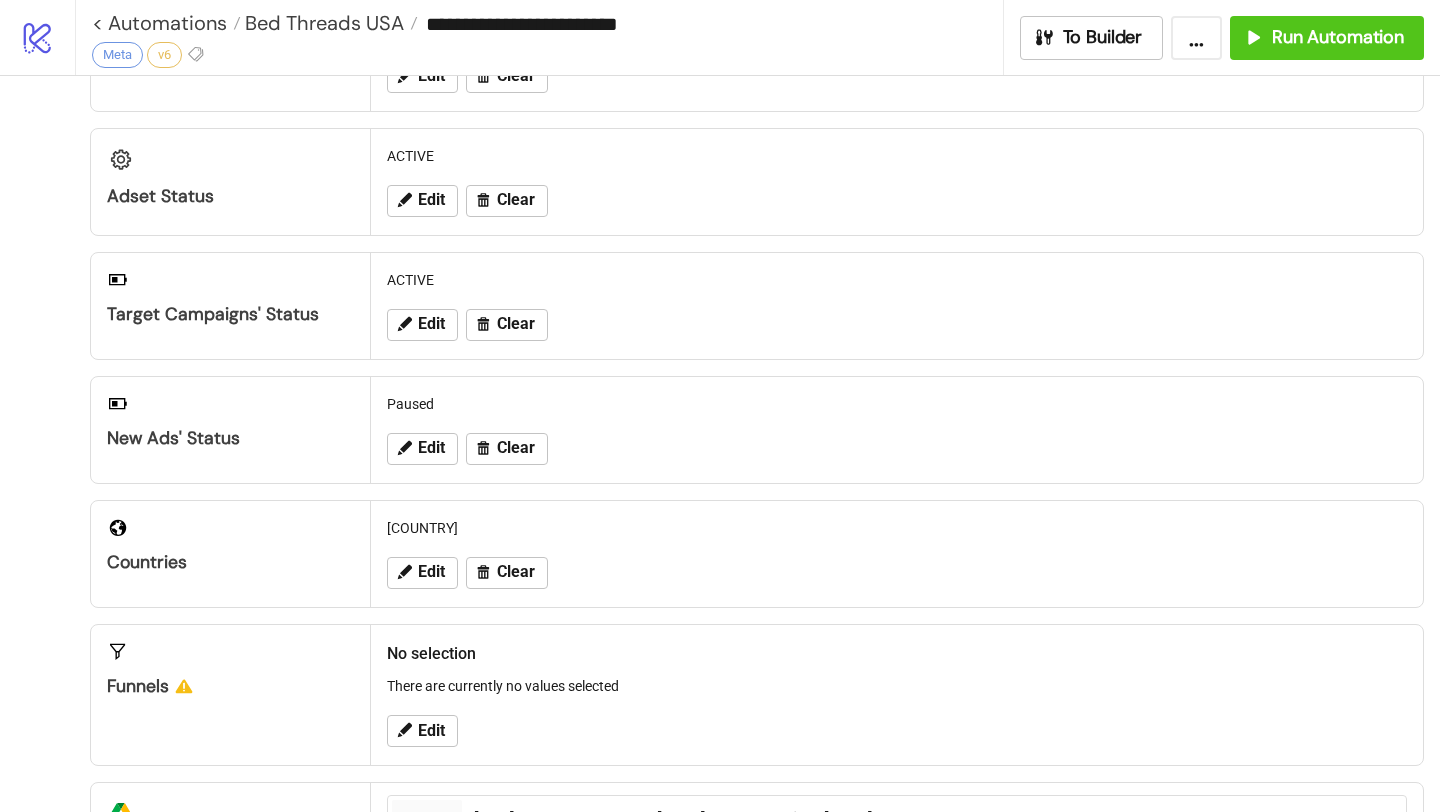 scroll, scrollTop: 0, scrollLeft: 0, axis: both 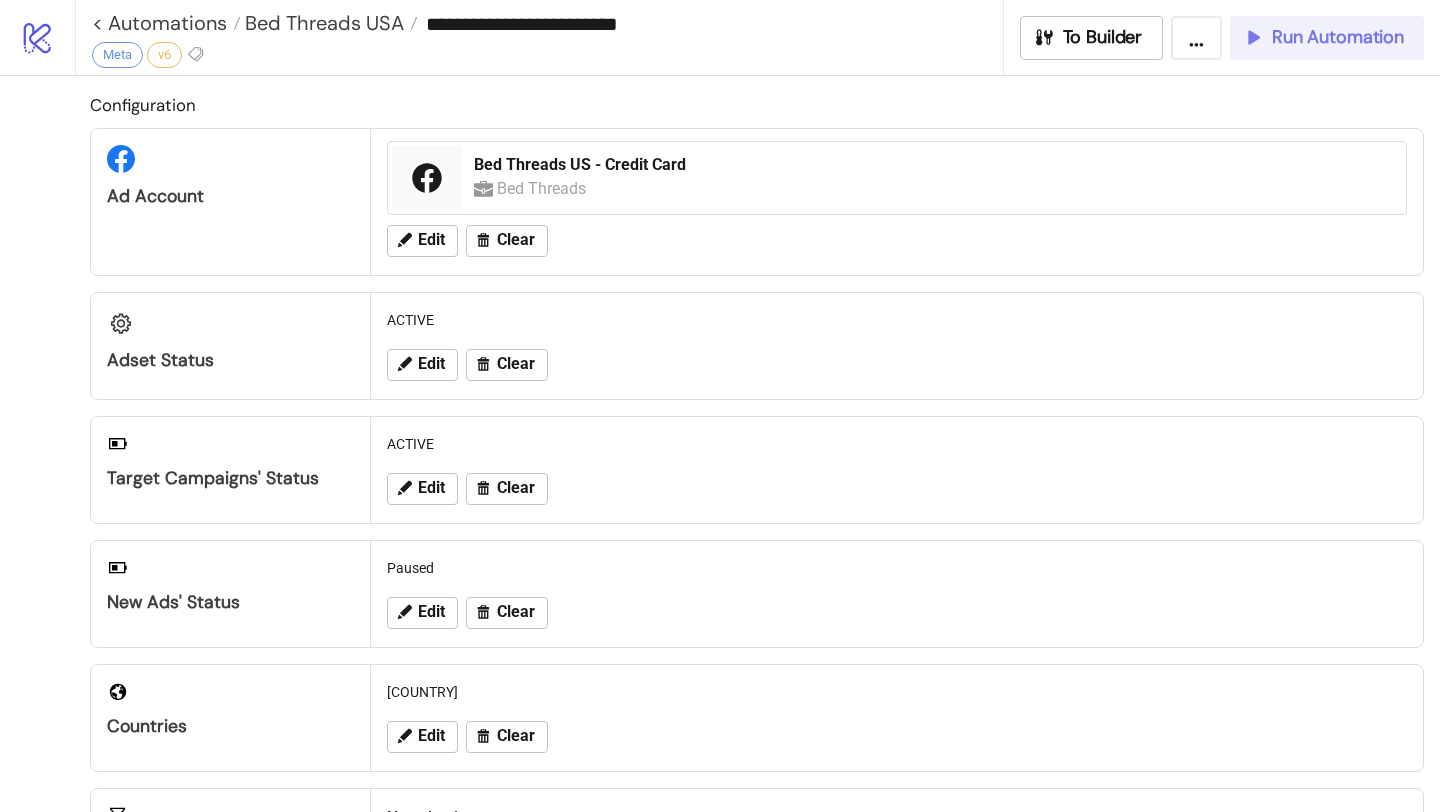 click on "Run Automation" at bounding box center [1327, 38] 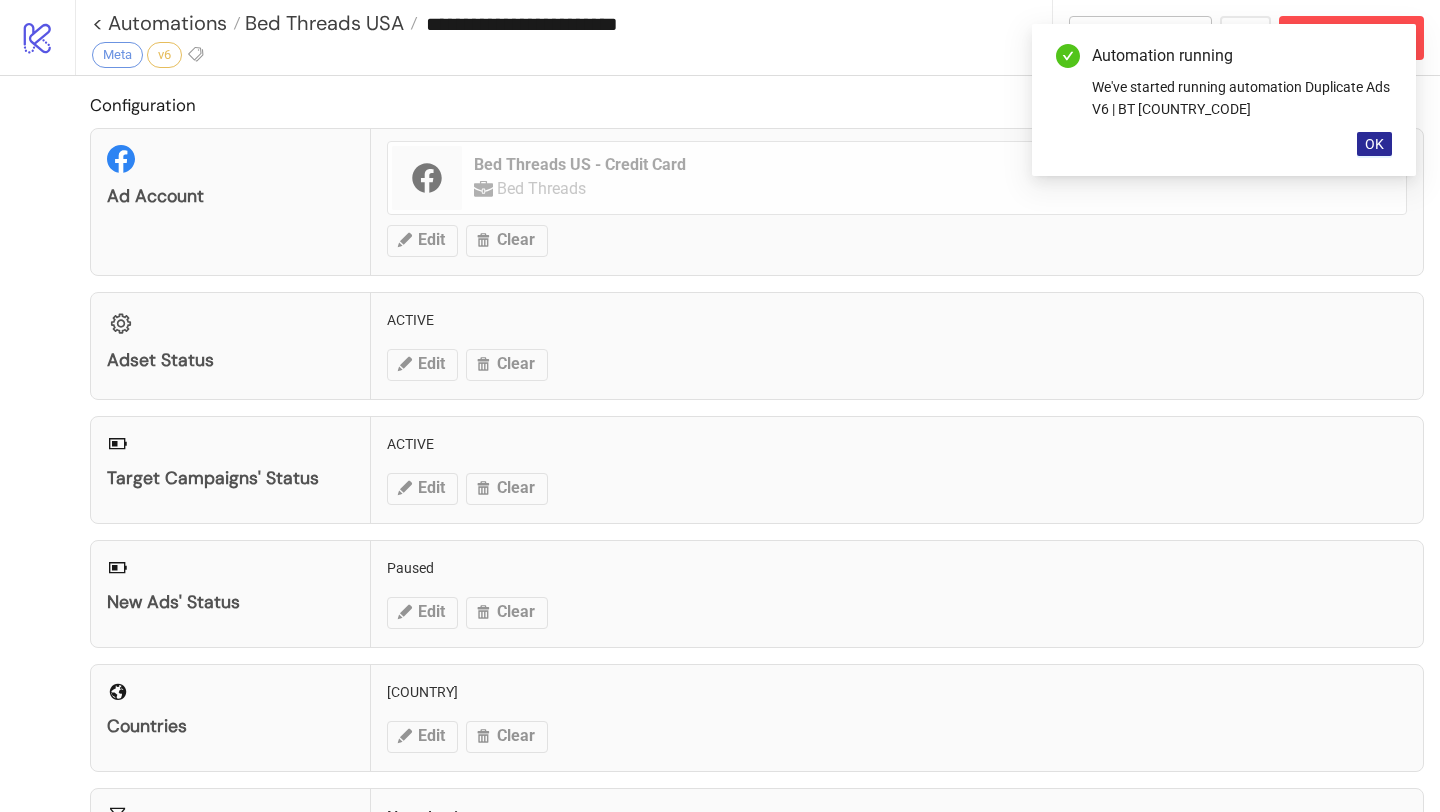 click on "OK" at bounding box center (1374, 144) 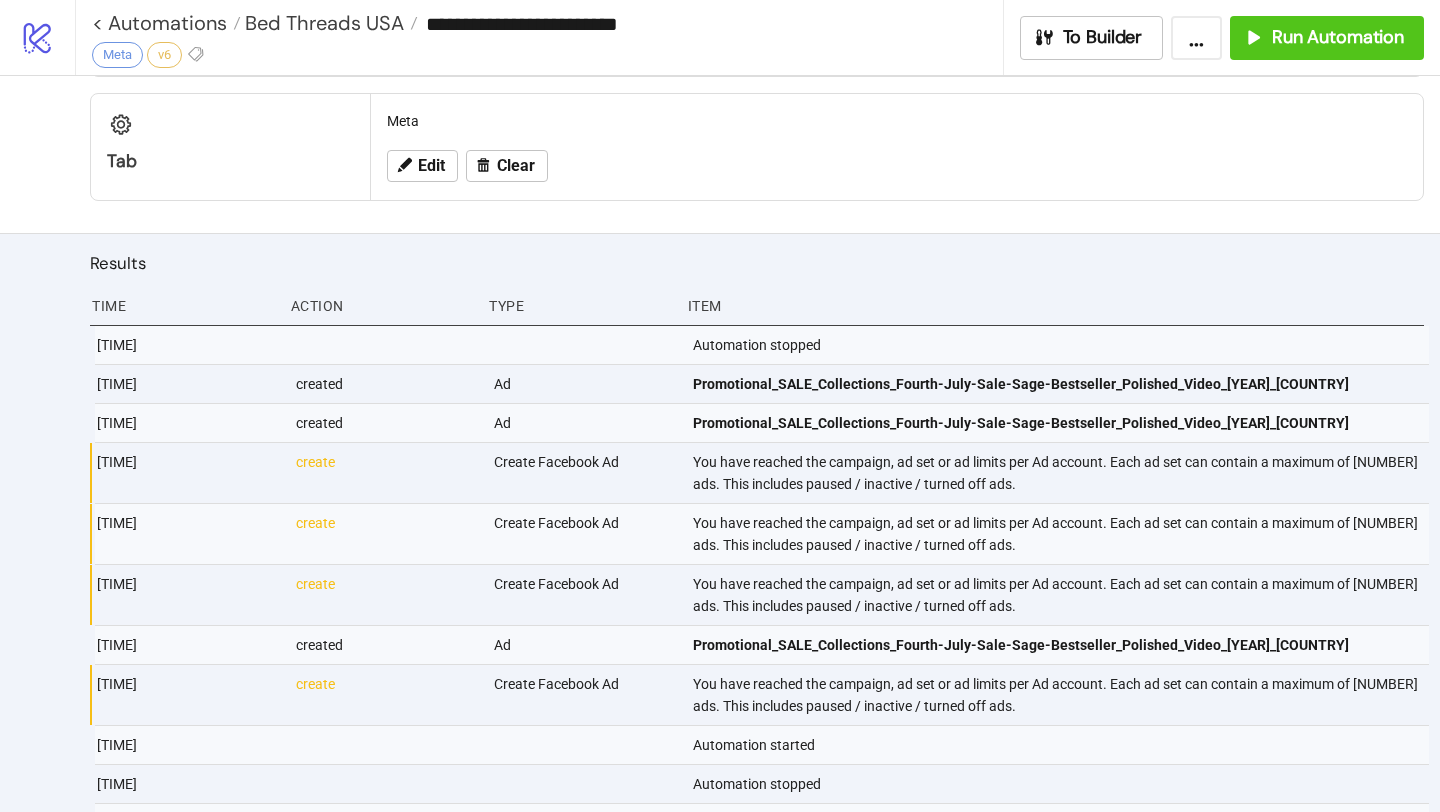 scroll, scrollTop: 1169, scrollLeft: 0, axis: vertical 